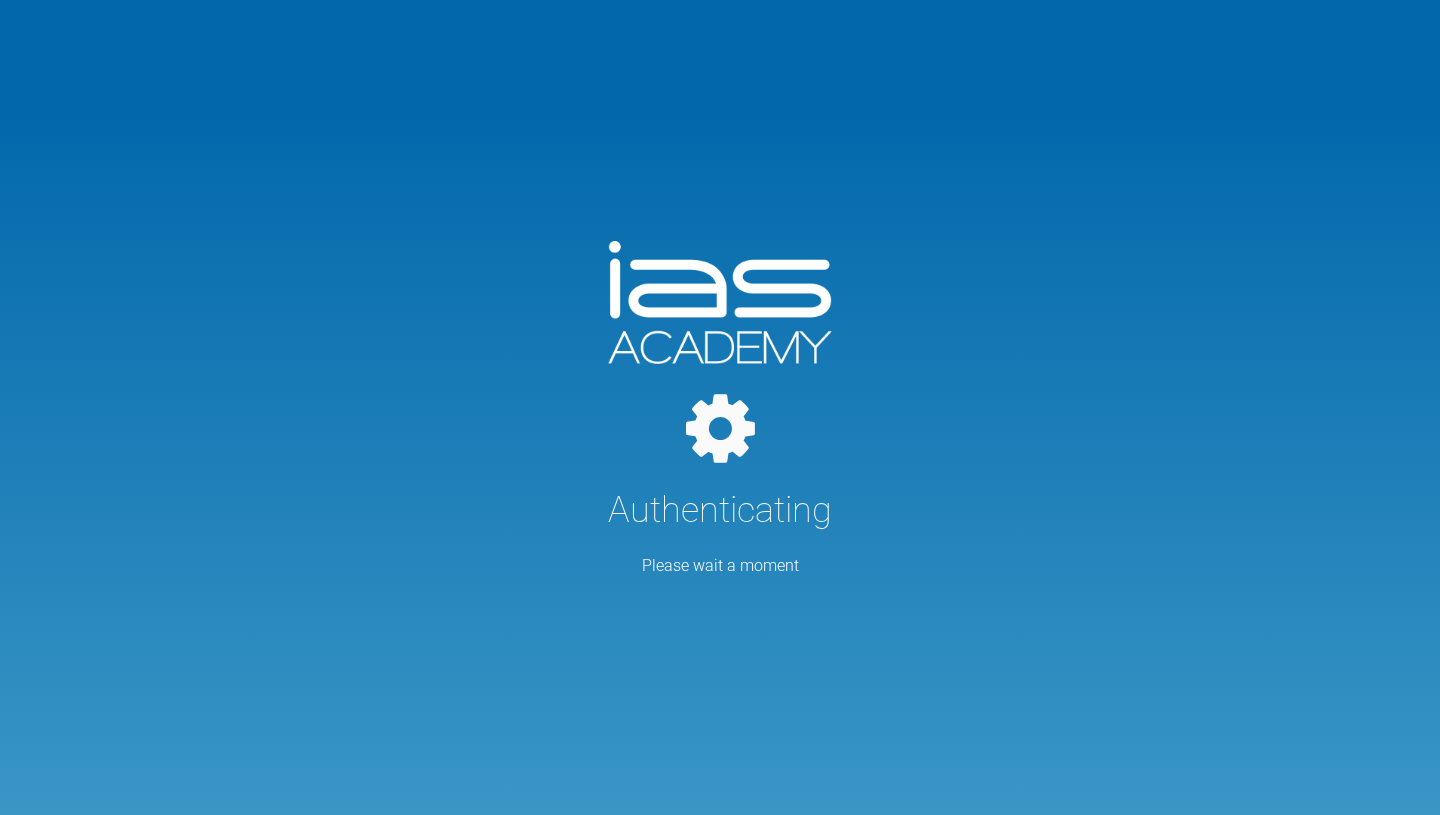 scroll, scrollTop: 0, scrollLeft: 0, axis: both 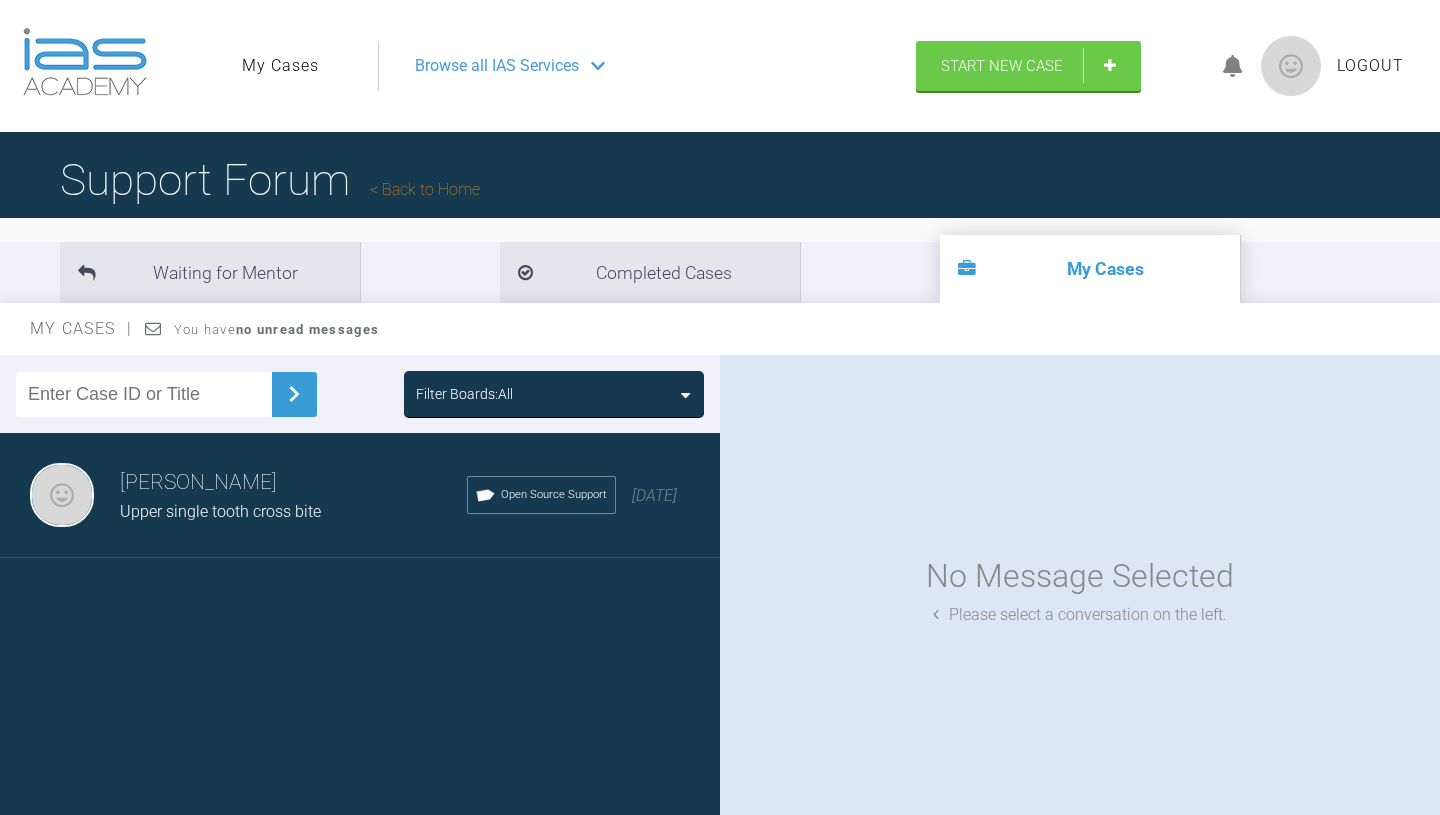 click on "Browse all IAS Services" at bounding box center (638, 66) 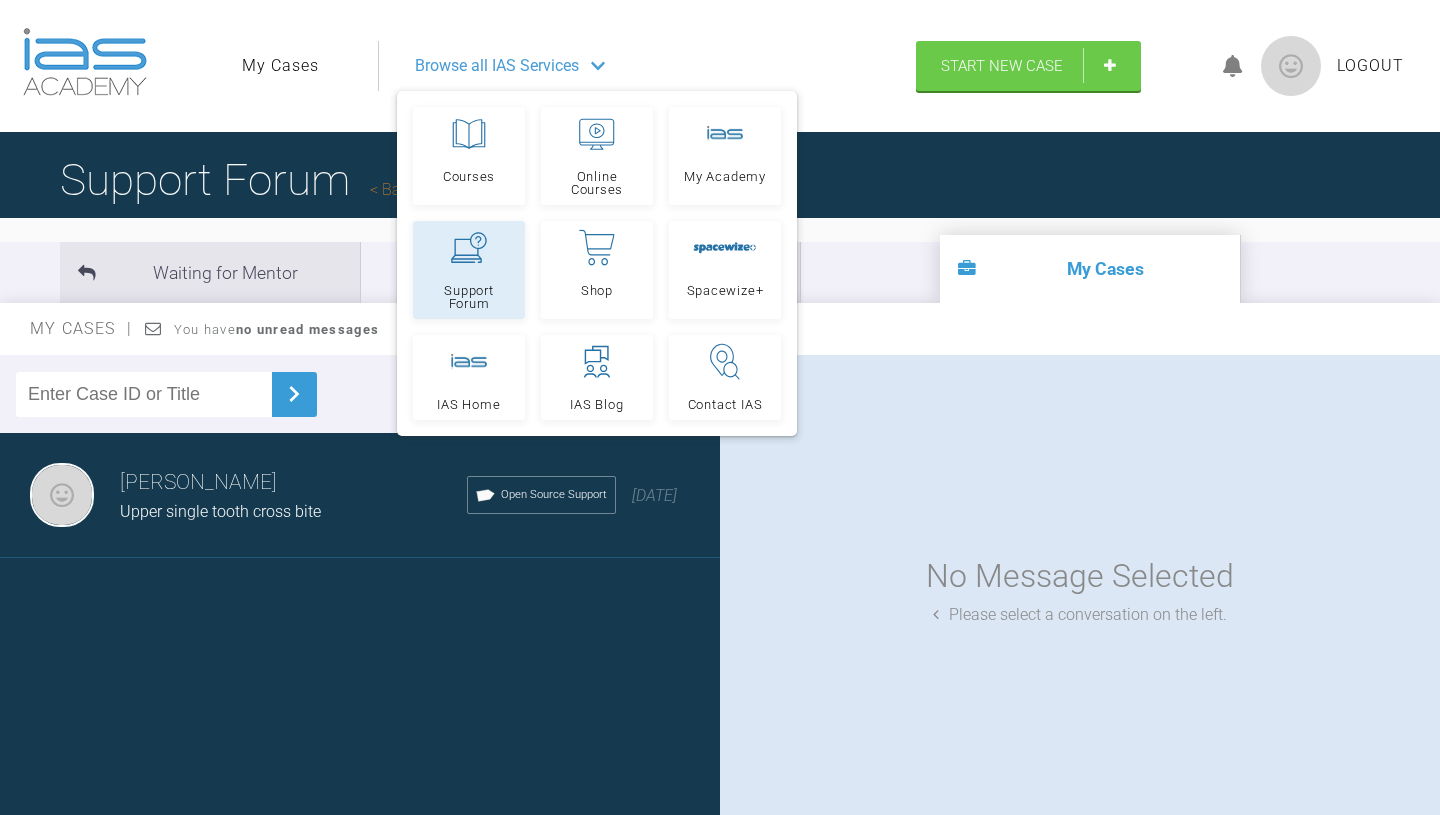 click 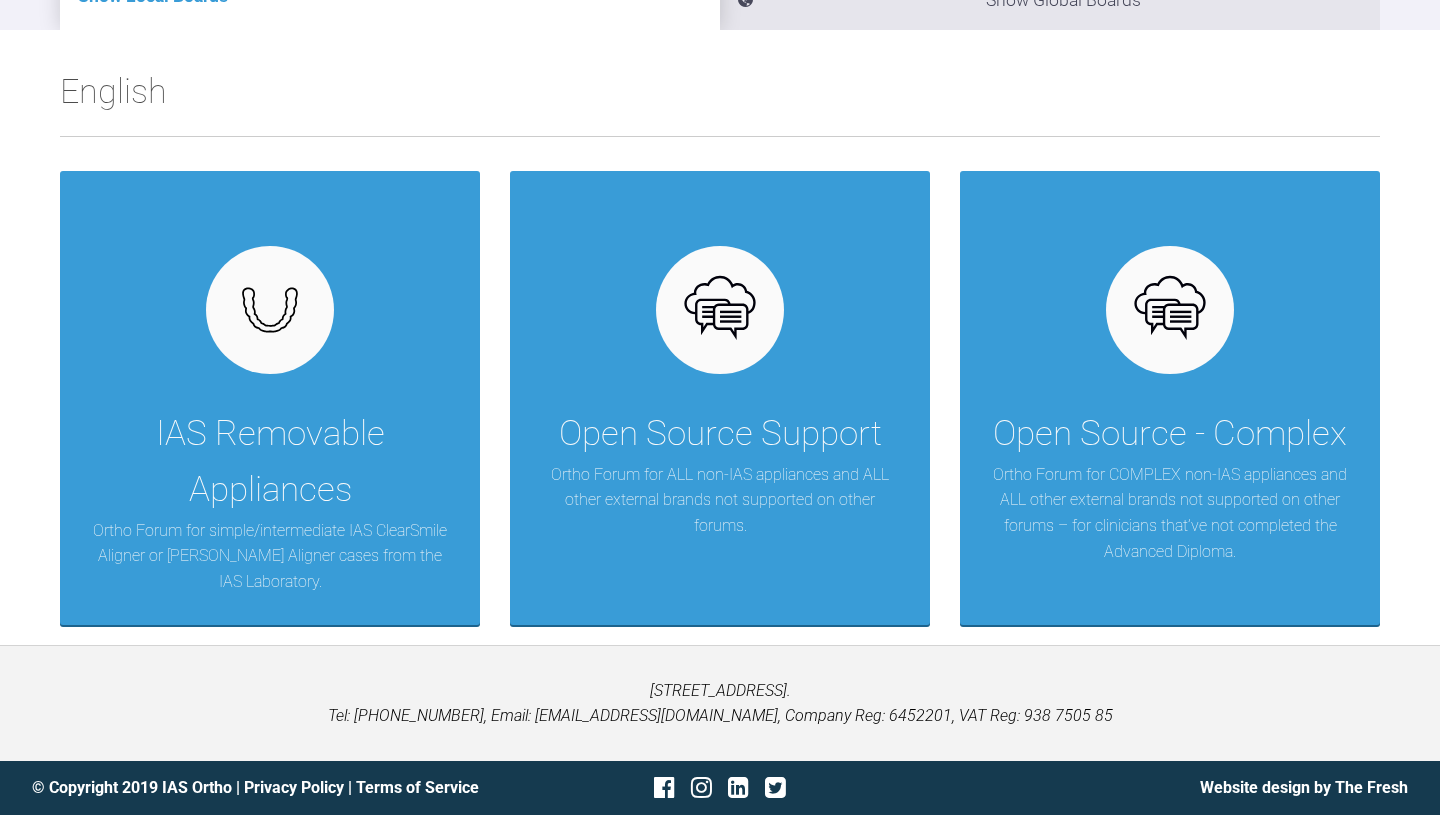 scroll, scrollTop: 0, scrollLeft: 0, axis: both 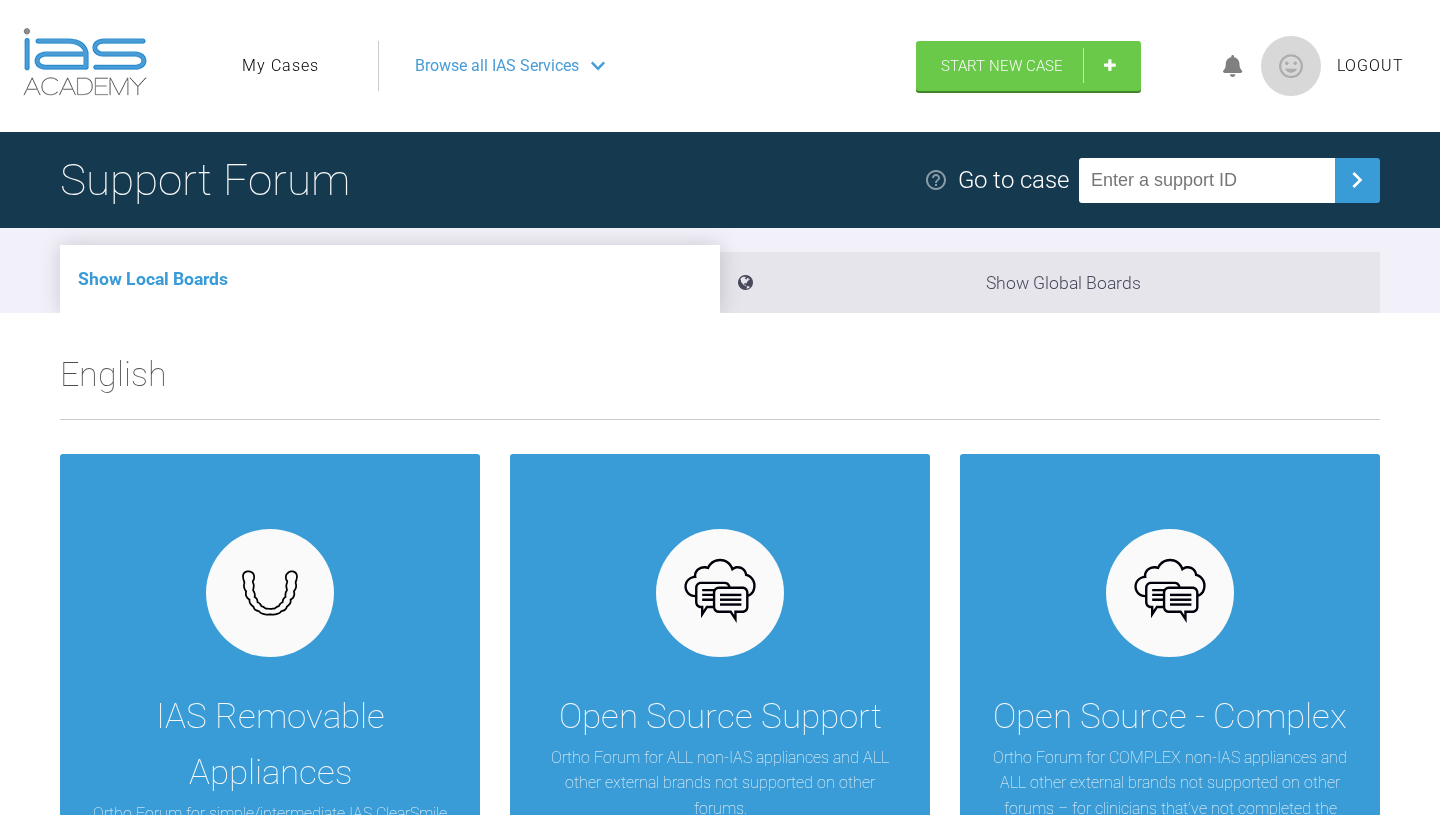 click on "Browse all IAS Services" at bounding box center [497, 66] 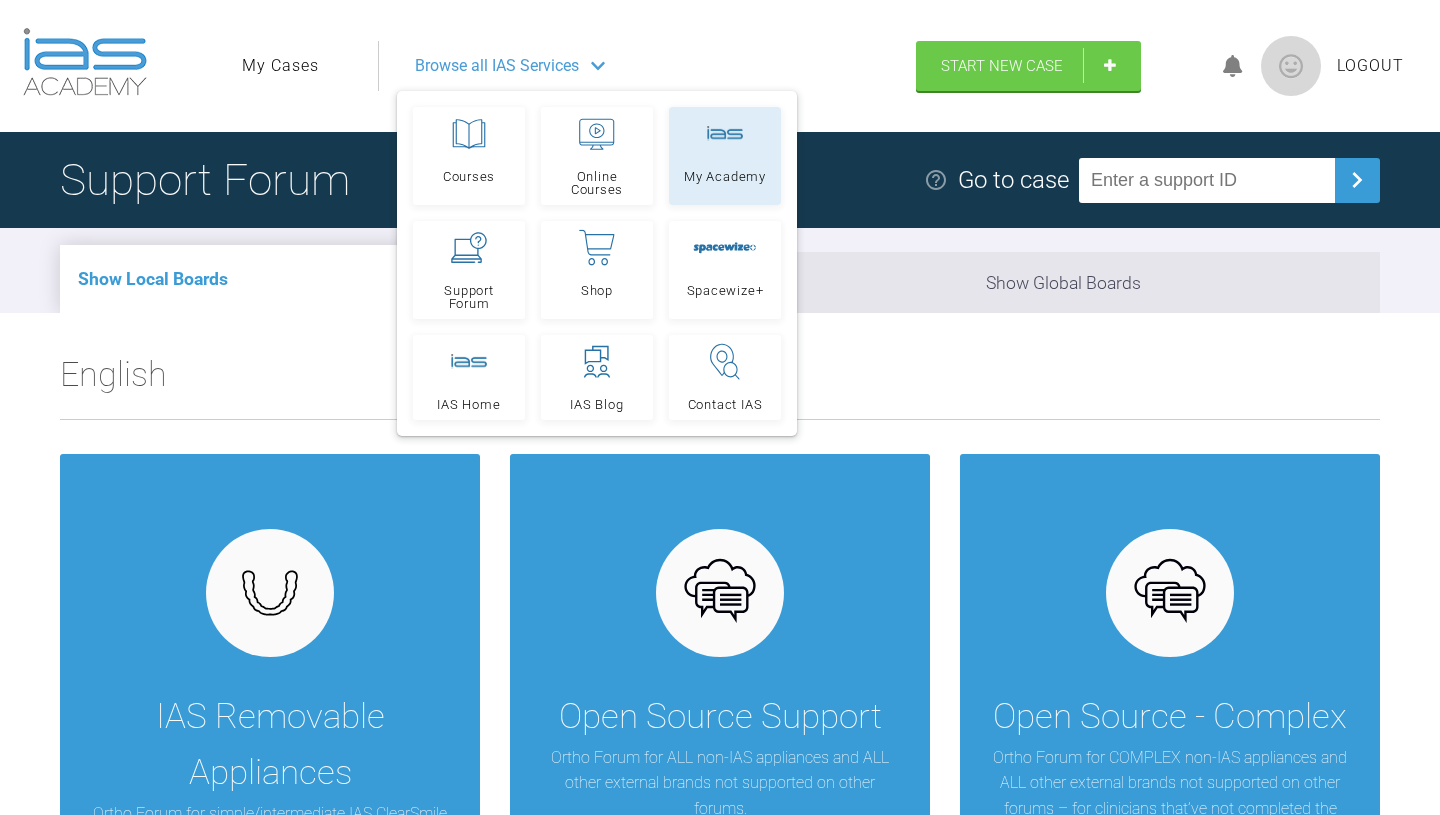 click on "My Academy" at bounding box center [725, 156] 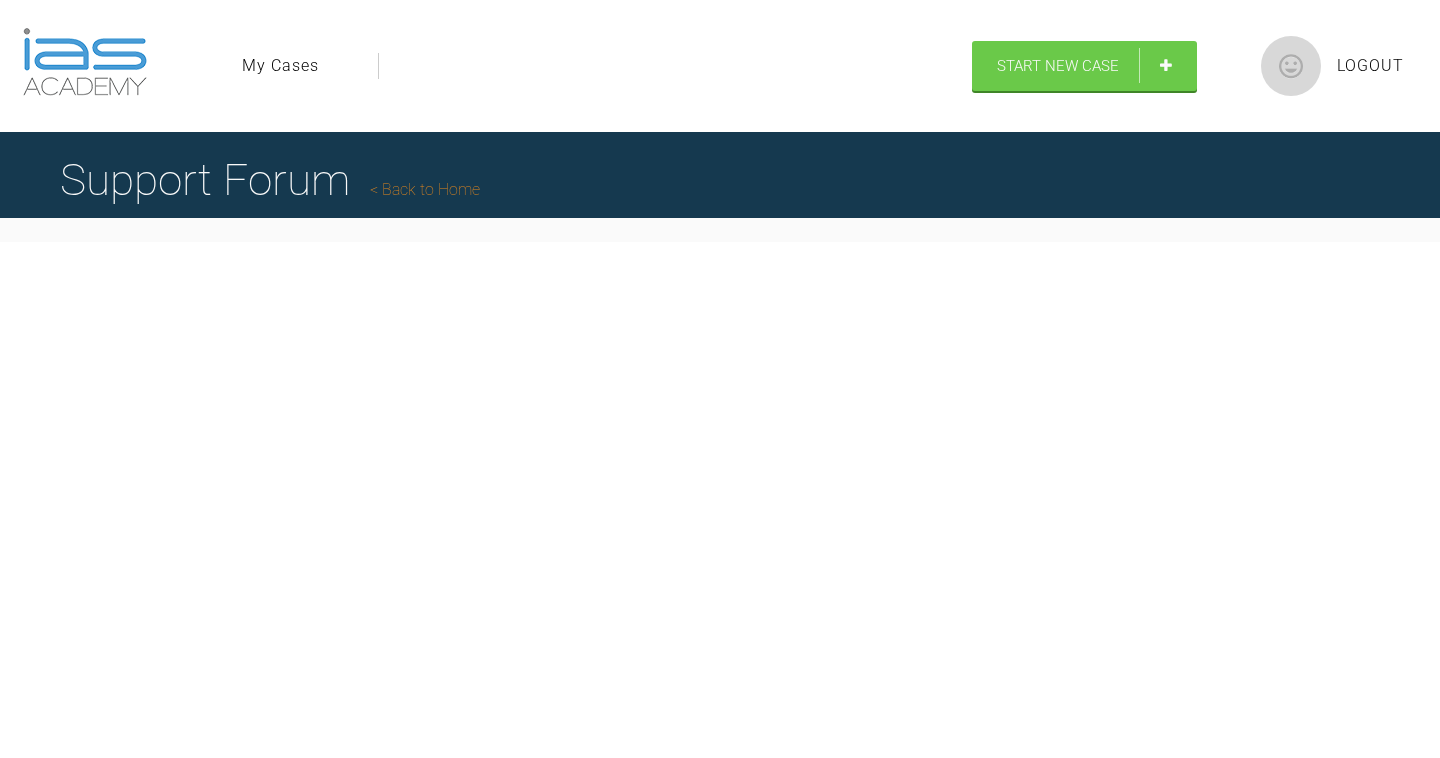 scroll, scrollTop: 0, scrollLeft: 0, axis: both 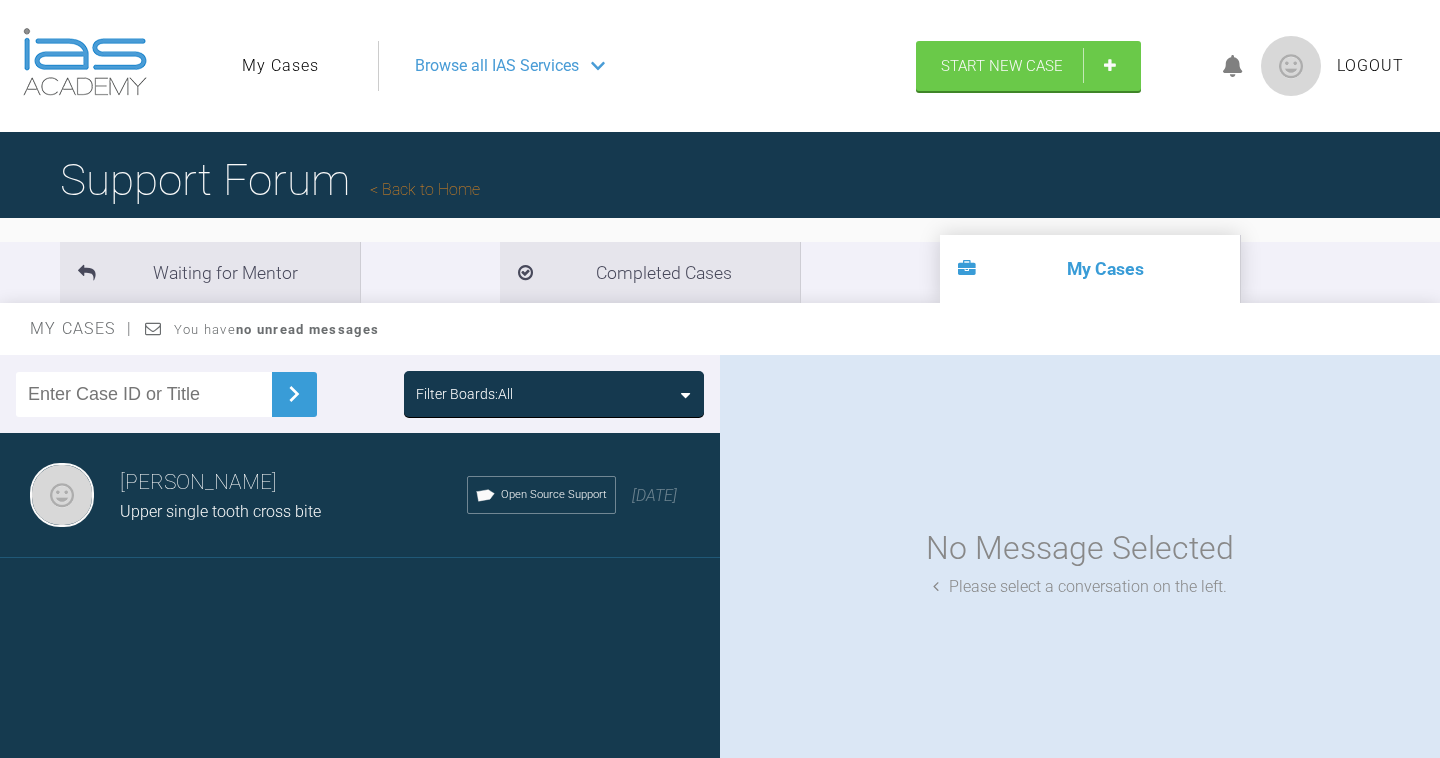 click on "[PERSON_NAME]" at bounding box center (293, 483) 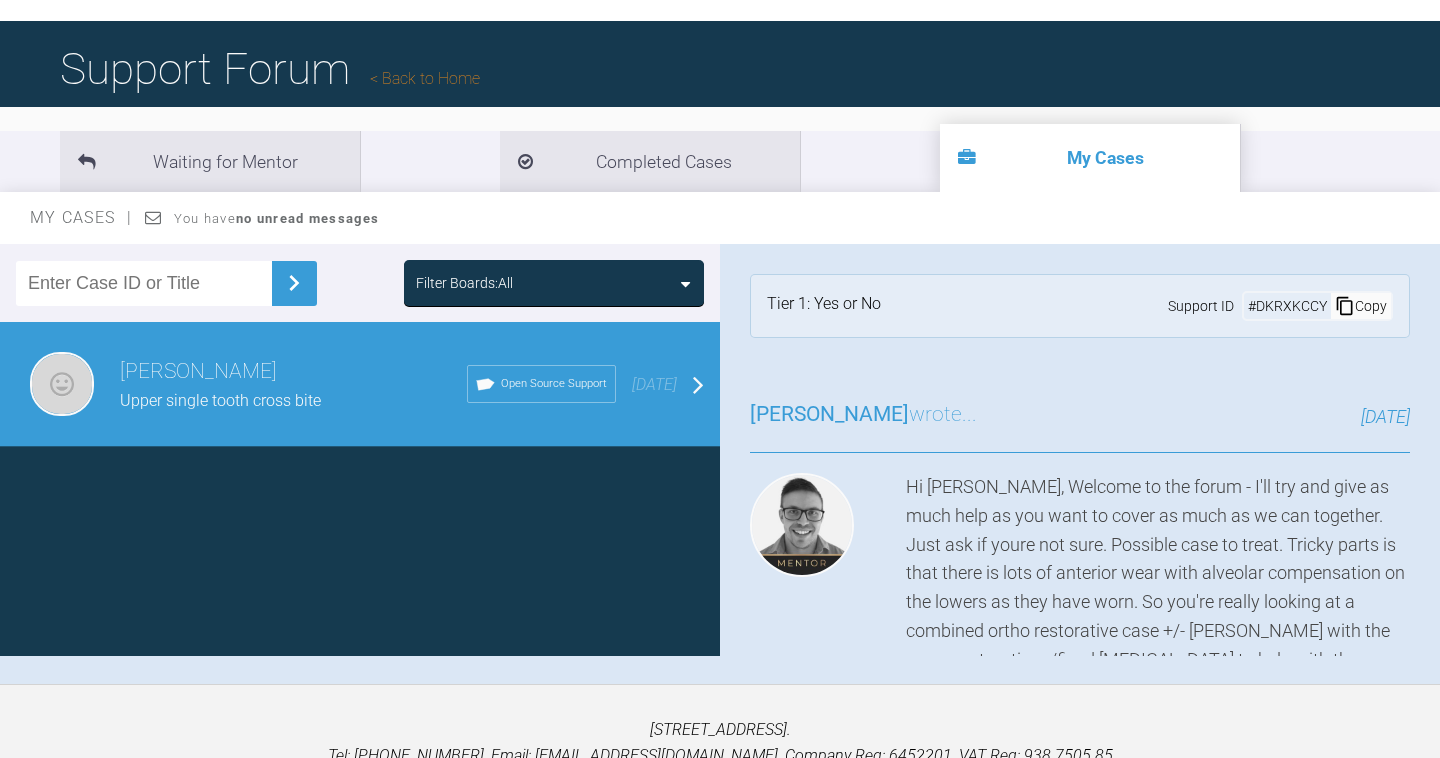 scroll, scrollTop: 208, scrollLeft: 0, axis: vertical 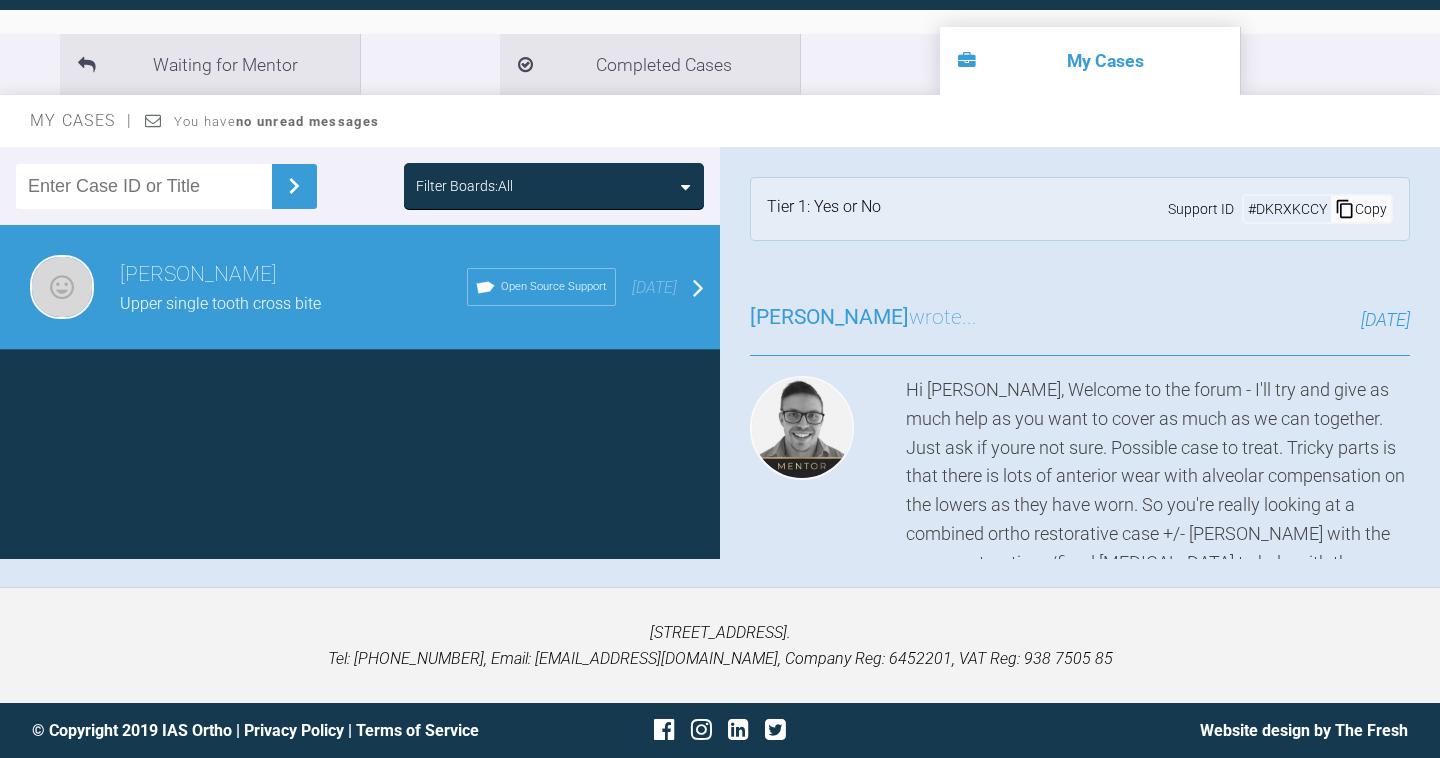 click on "Hi Christina,
Welcome to the forum - I'll try and give as much help as you want to cover as much as we can together.  Just ask if youre not sure.
Possible case to treat.
Tricky parts is that there is lots of anterior wear with alveolar compensation on the lowers as they have worn. So you're really looking at a combined ortho restorative case +/- Dahl with the upper restorations/fixed retainer to help with the overbite.
Best thing is to go ahead and do a full assessment using the form on the website.
Then we can send the scans off to invisalign and have a look at possible plans and options.
Main thing is to find the patients concerns and see what compromises they are willing to accept
Thanks and looking forward to hearing back
Seb" at bounding box center (1158, 563) 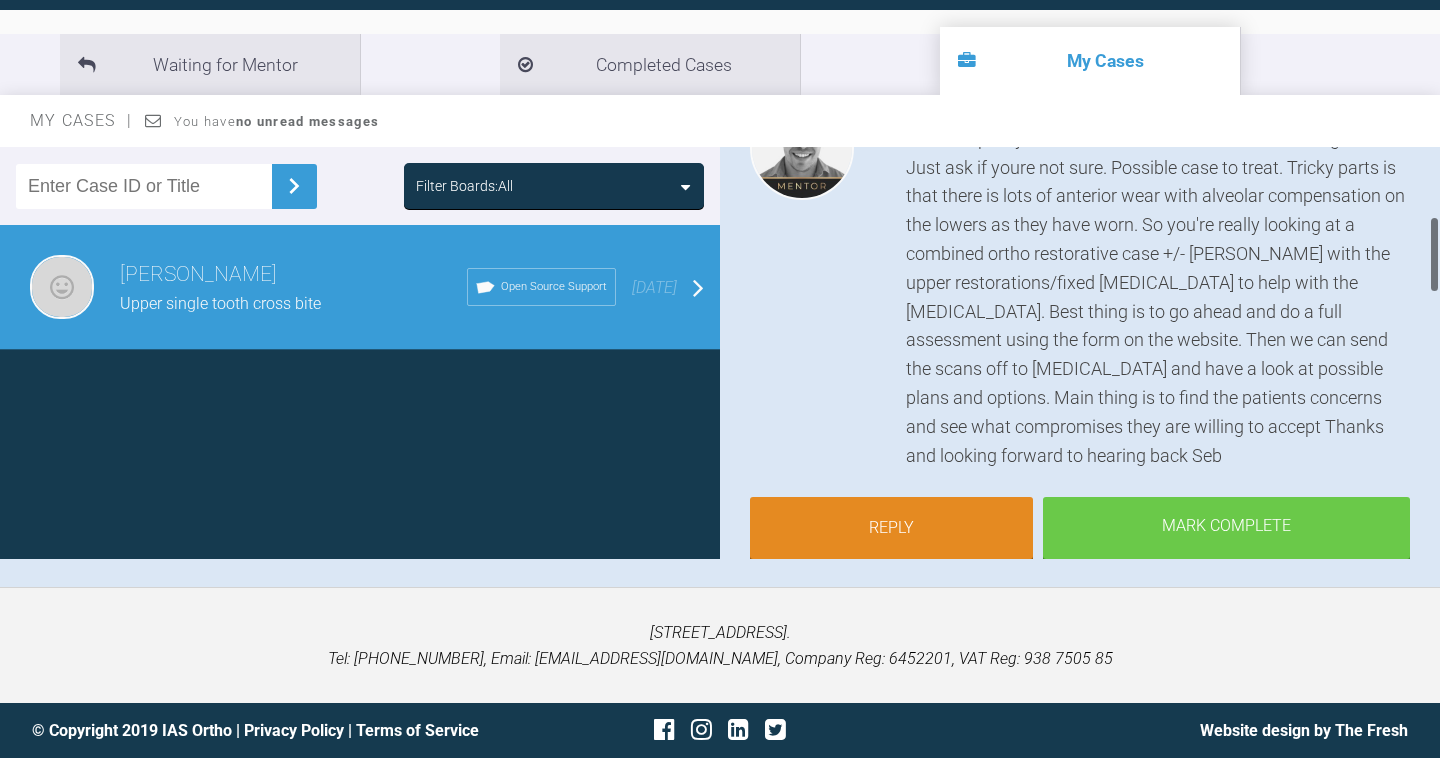 scroll, scrollTop: 369, scrollLeft: 0, axis: vertical 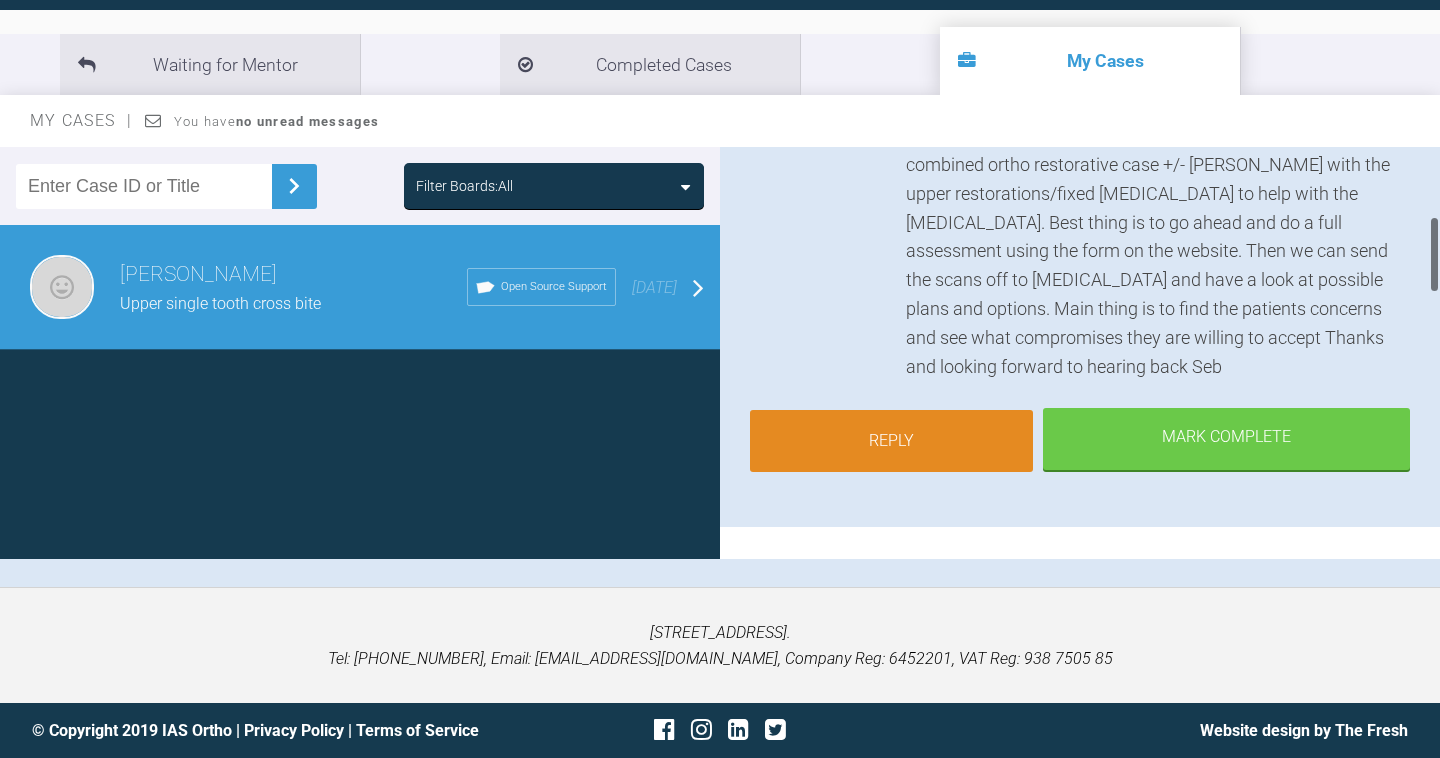 click on "Reply" at bounding box center [891, 441] 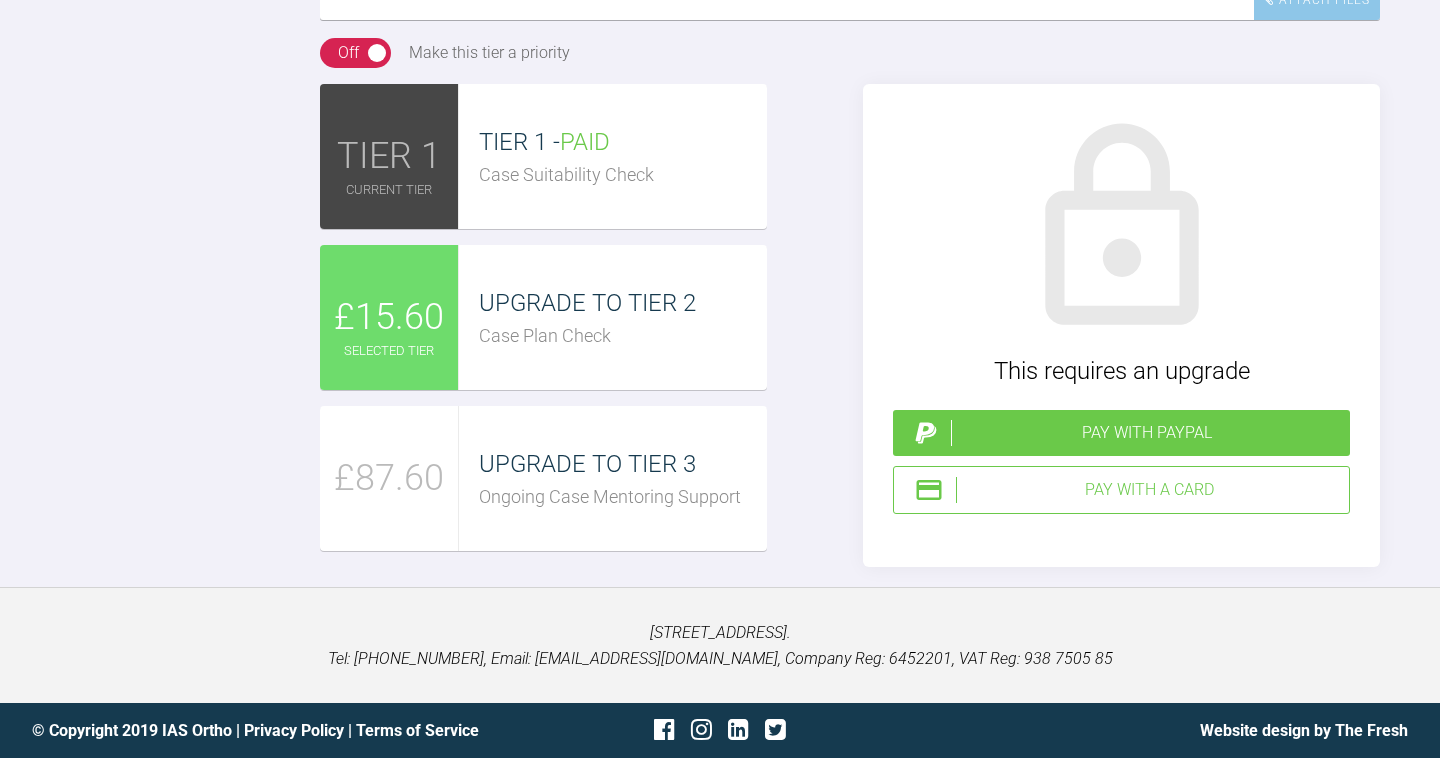scroll, scrollTop: 2676, scrollLeft: 0, axis: vertical 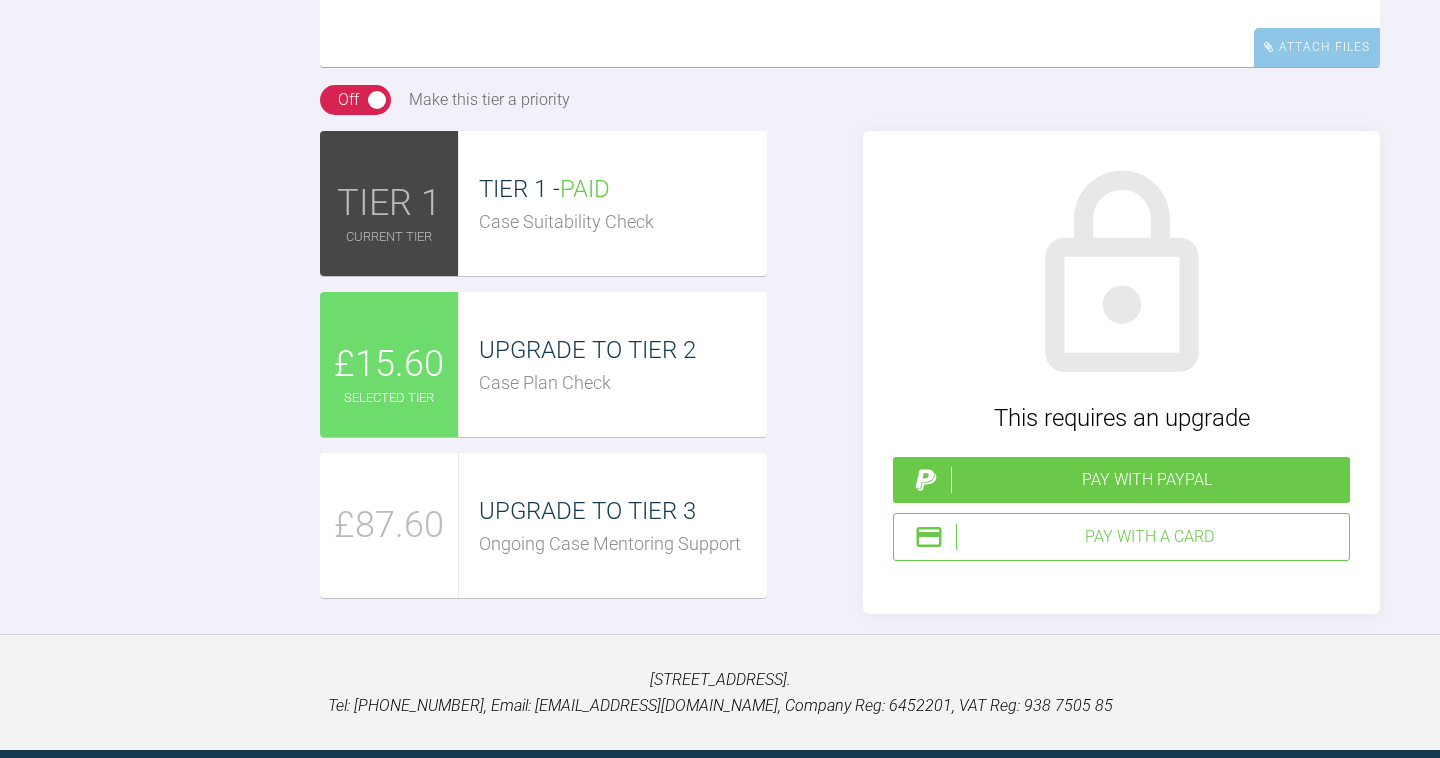 click at bounding box center [850, -33] 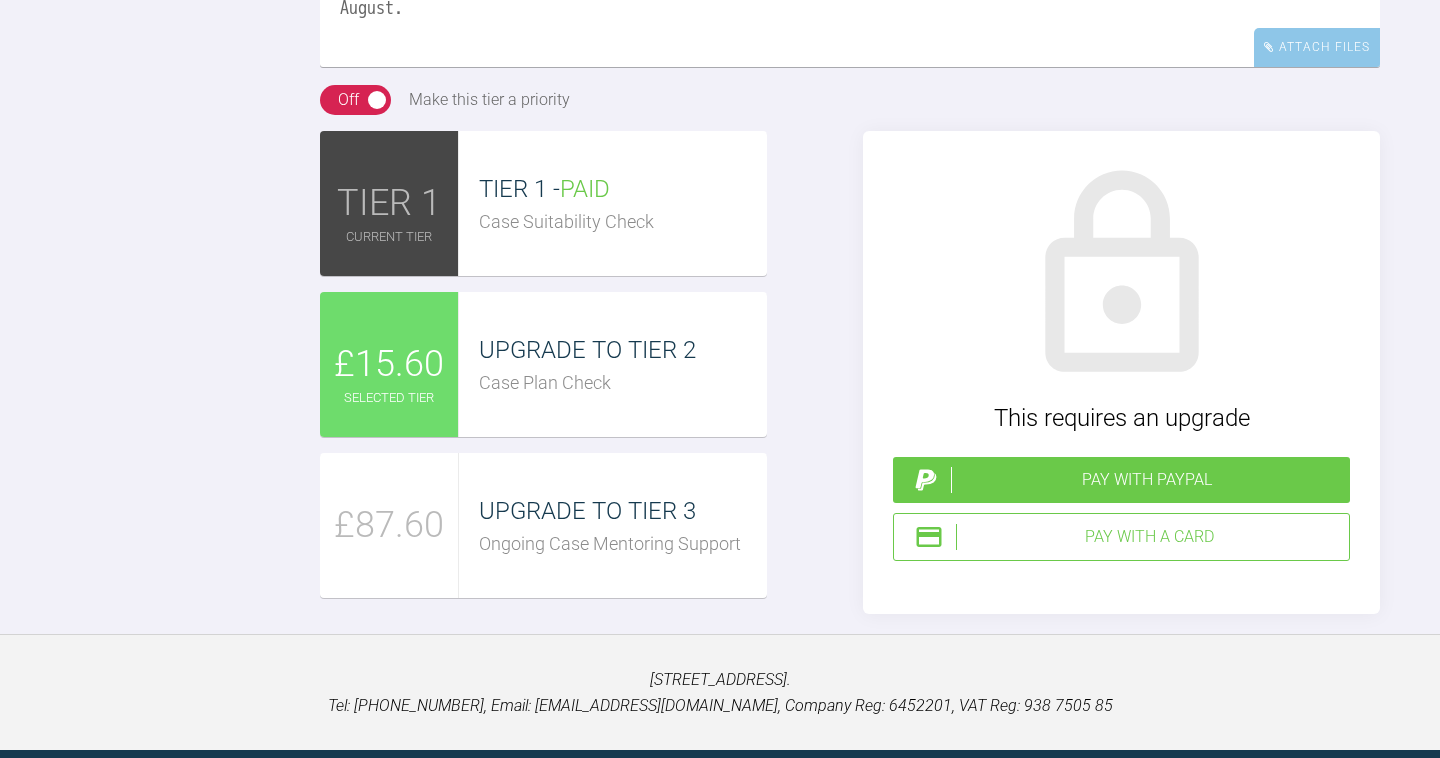 click on "Hi Sebastian,
I am taking it slowly but i have filled out the ortho assessment form and i will need to get him in for an OPG. I am also changing to clear correct probably as I have not been able to figure things out with Invisalign and my practice provides it already.  I hope that is ok with you. I am due to book my course soon. Hopefully mid August." at bounding box center [850, -33] 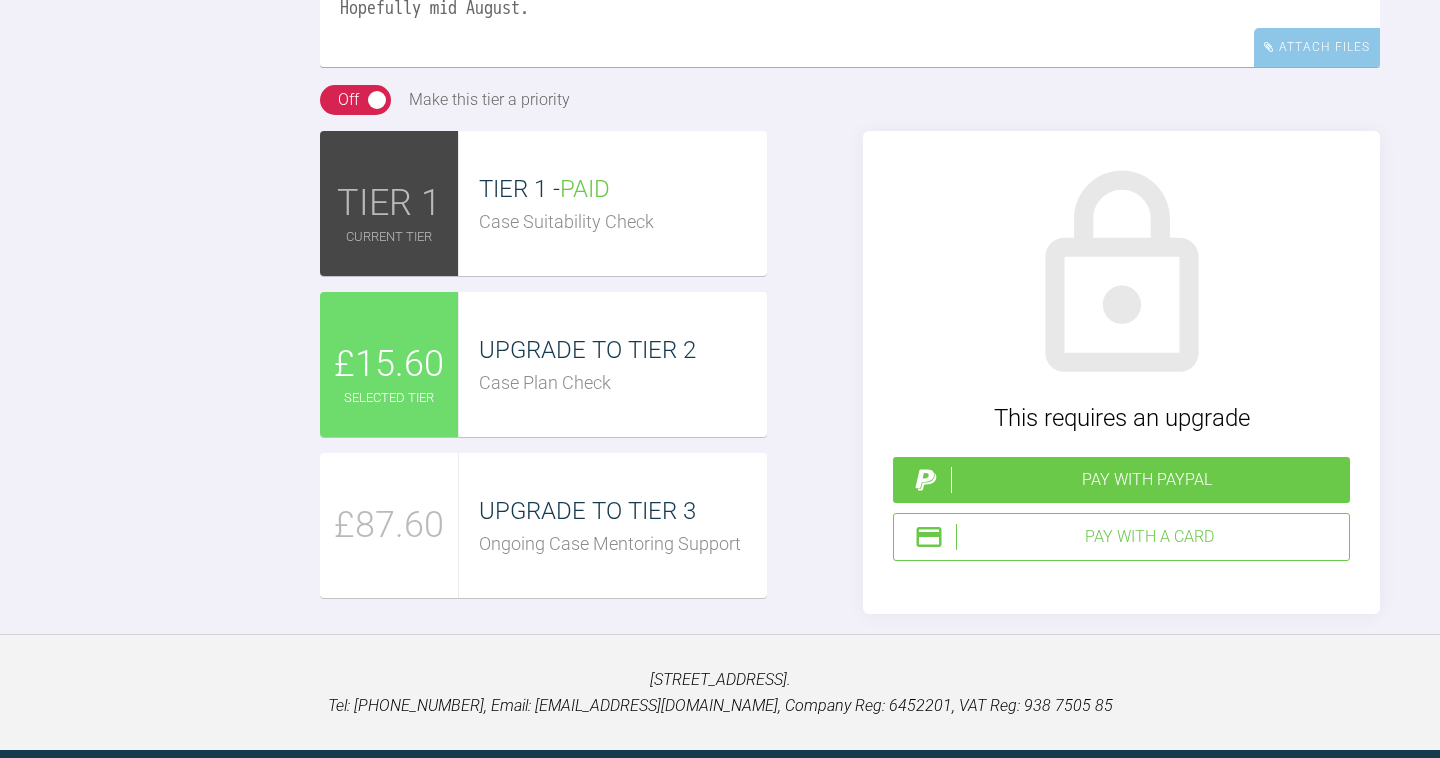 click on "Hi Sebastian,
I am taking it slowly but i have filled out the ortho assessment form and i will need to get him in for an OPG. I am also changing to clear correct probably as I have not been able to figure things out with with the Invisalign and my practice provides it already.  I hope that is ok with you. I am due to book my course soon. Hopefully mid August." at bounding box center (850, -33) 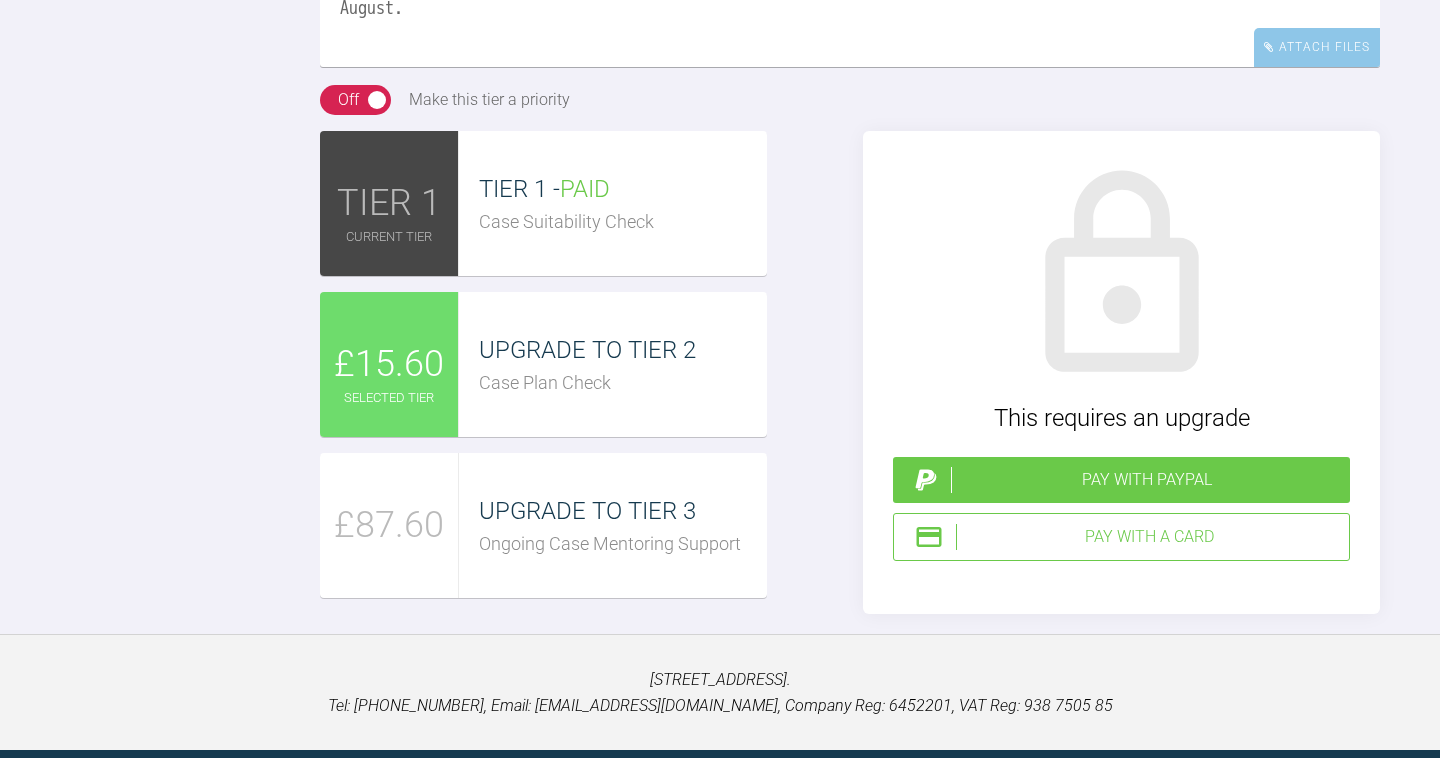 click on "Hi Sebastian,
I am taking it slowly but i have filled out the ortho assessment form and i will need to get him in for an OPG. I am also changing to clear correct probably as I have not been able to figure things out with with Invisalign and my practice provides it already.  I hope that is ok with you. I am due to book my course soon. Hopefully mid August." at bounding box center (850, -33) 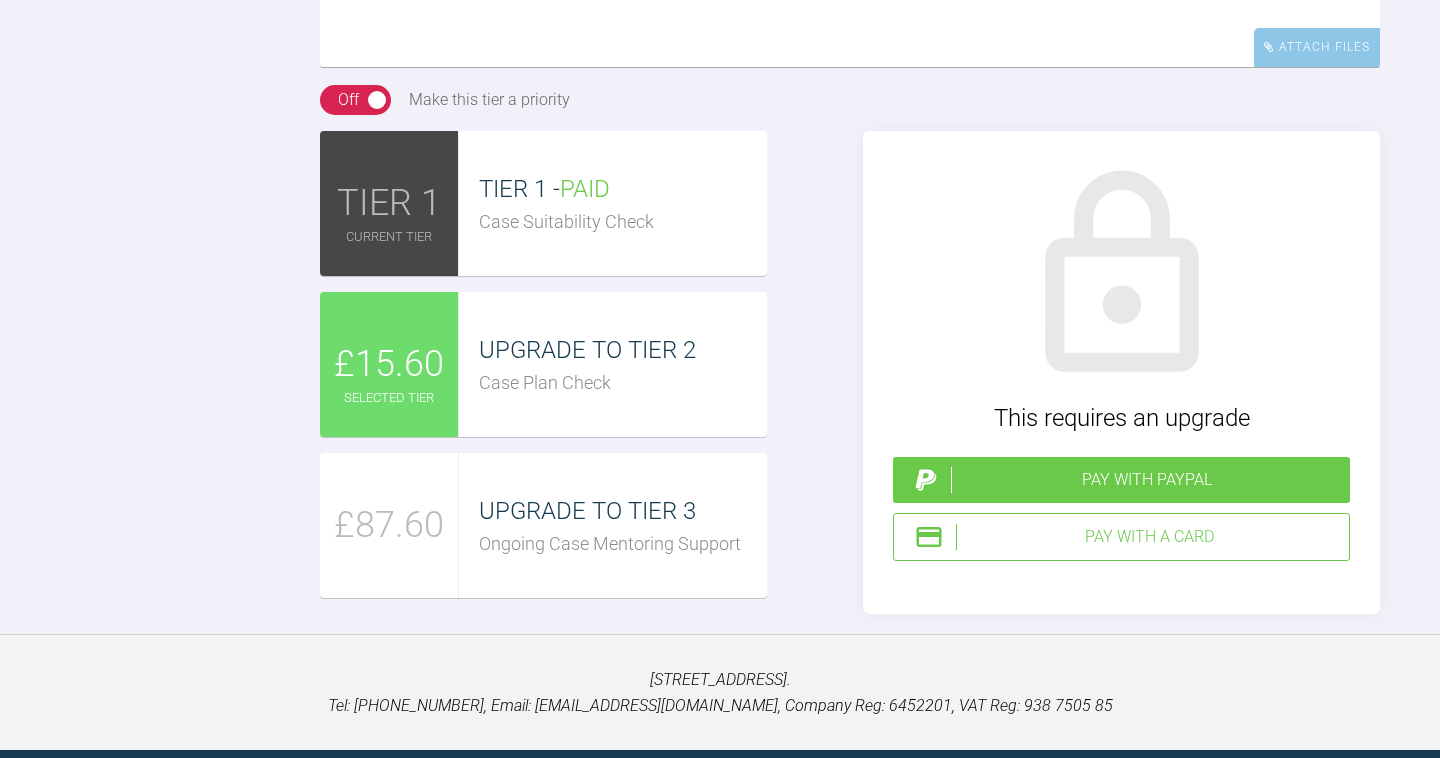 click on "Hi Sebastian,
I am taking it slowly but i have filled out the ortho assessment form and i will need to get him in for an OPG. I am also changing to clear correct probably as I have not been able to figure things out with with Invisalign.  I hope that is ok with you. I am due to book my course soon. Hopefully mid August." at bounding box center [850, -33] 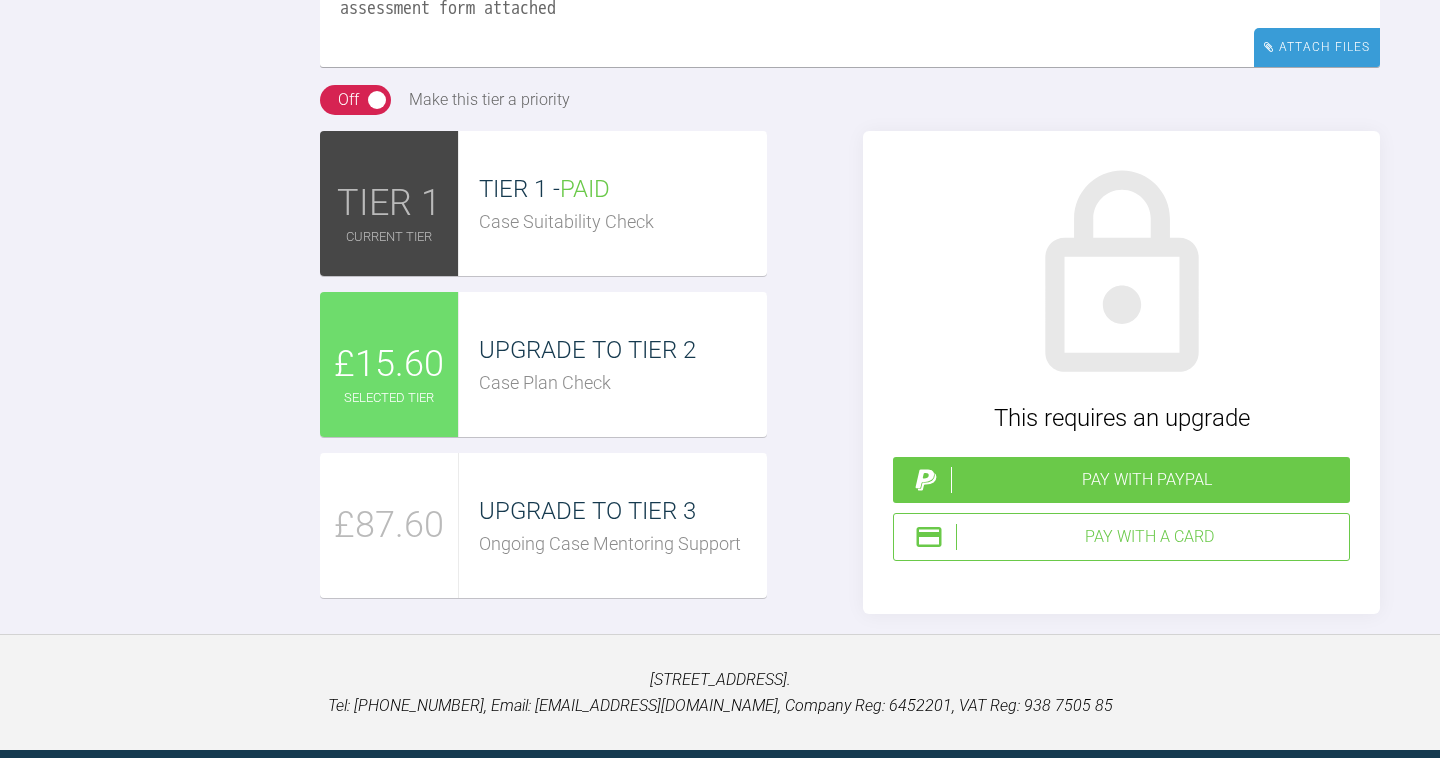 type on "Hi Sebastian,
I am taking it slowly but i have filled out the ortho assessment form and i will need to get him in for an OPG. I am also changing to clear correct probably as I have not been able to figure things out with with Invisalign.  I hope that is ok with you. I am due to book my course soon. Hopefully mid August. Please find the ortho assessment form attached" 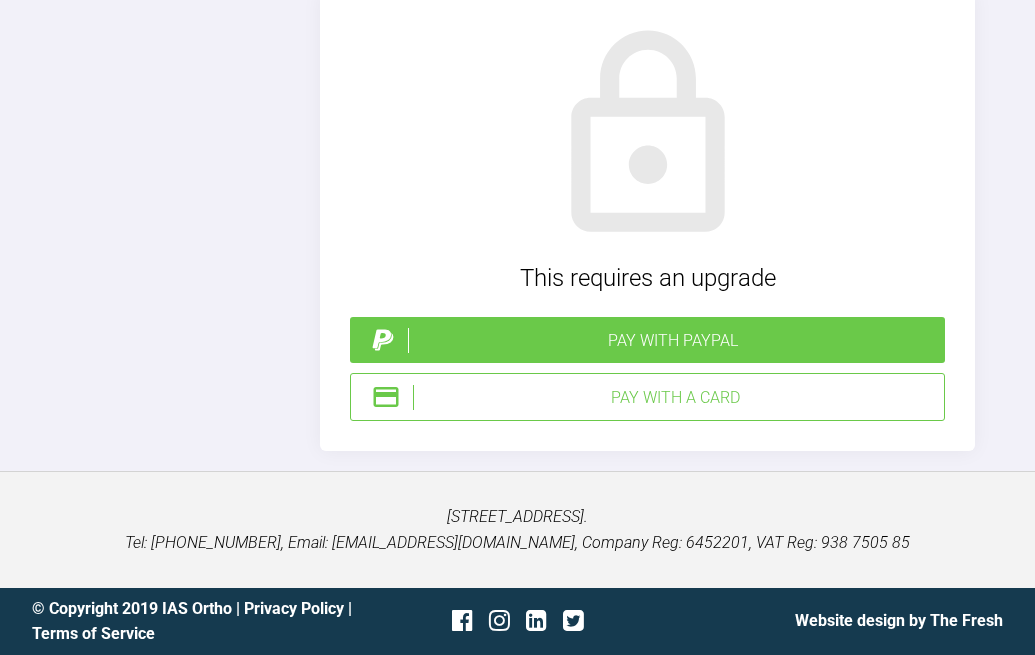 scroll, scrollTop: 3831, scrollLeft: 0, axis: vertical 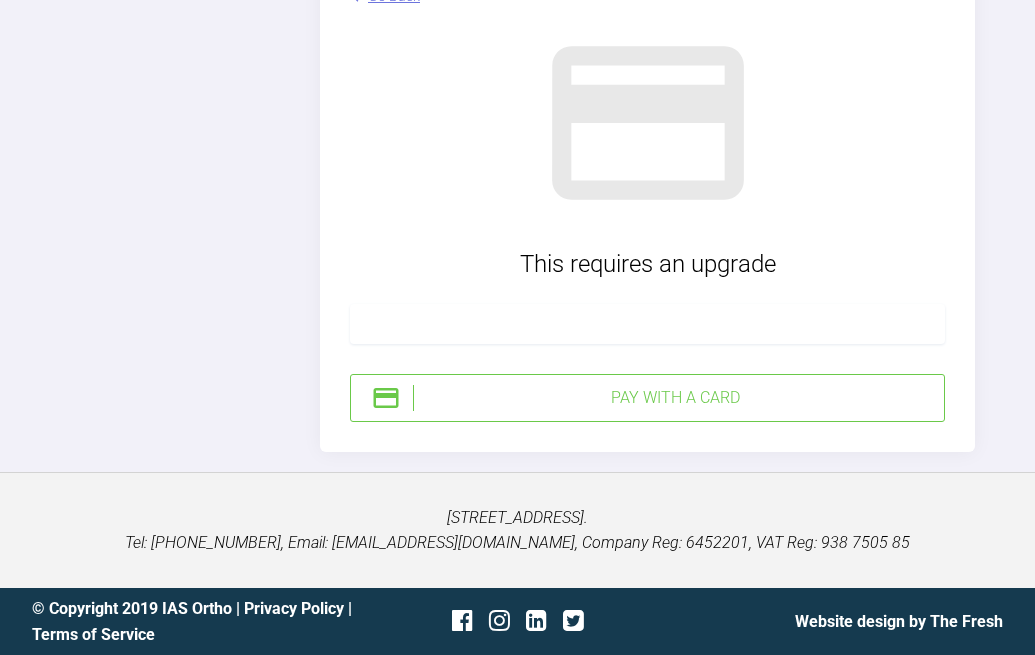 click on "Pay with a Card" at bounding box center (647, 398) 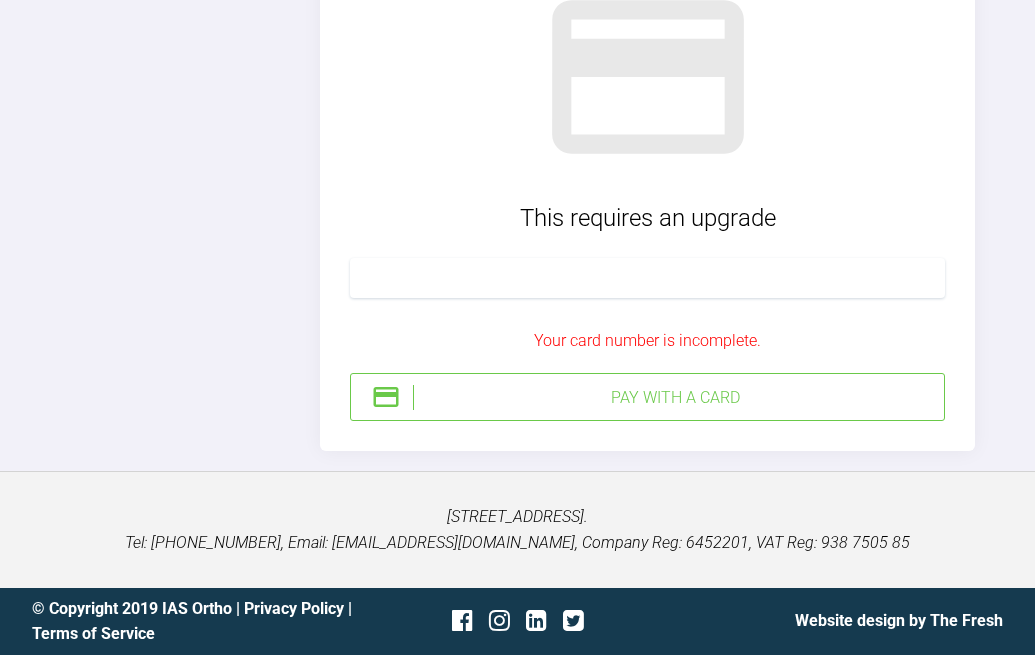 click on "Pay with a Card" at bounding box center [674, 398] 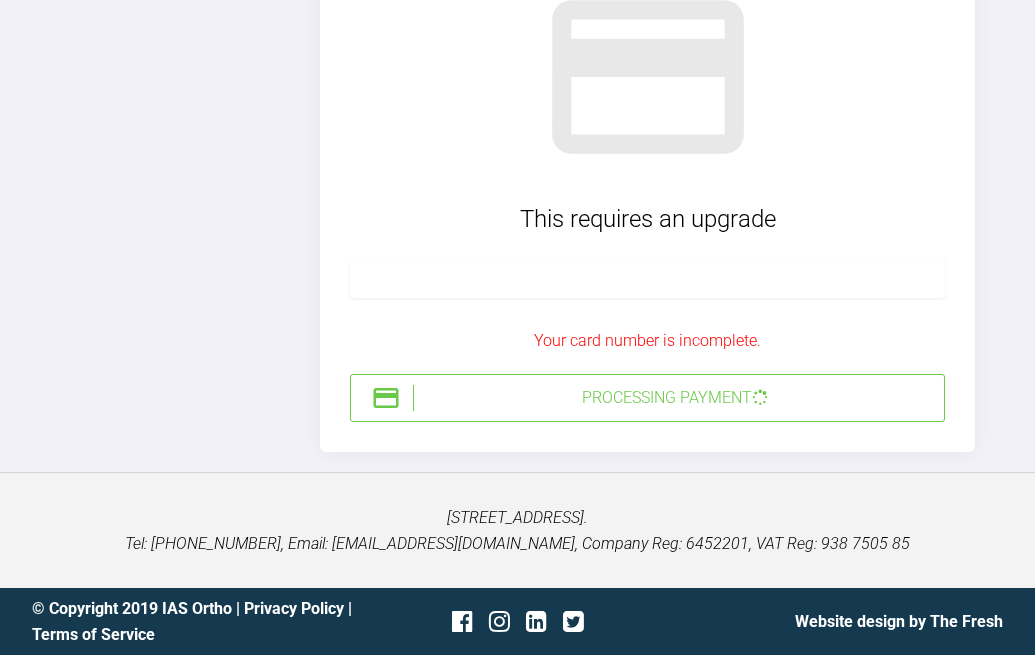 type 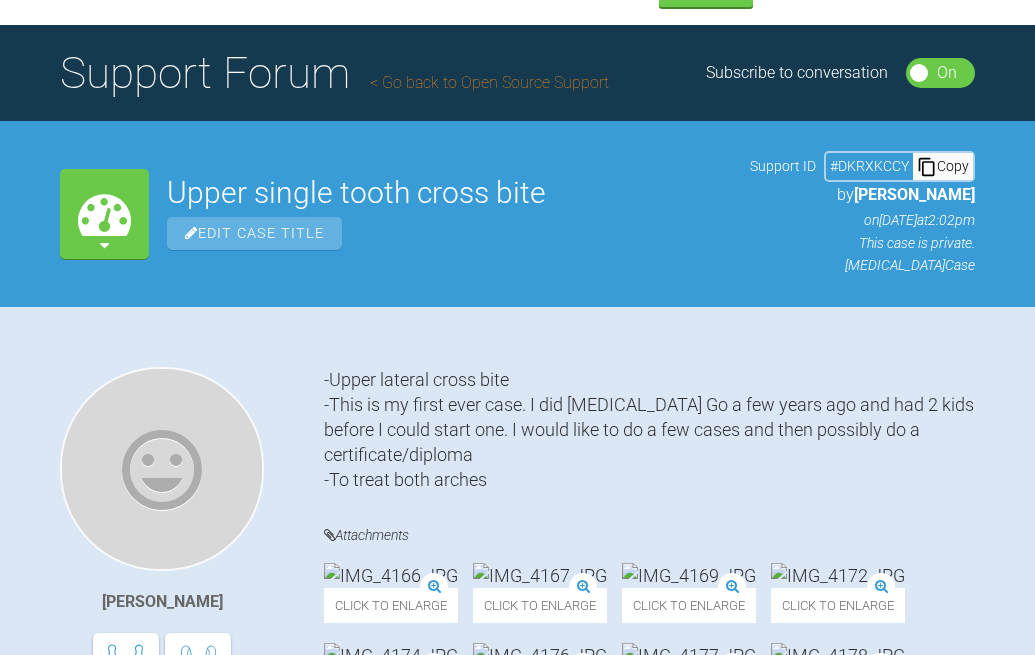 scroll, scrollTop: 0, scrollLeft: 0, axis: both 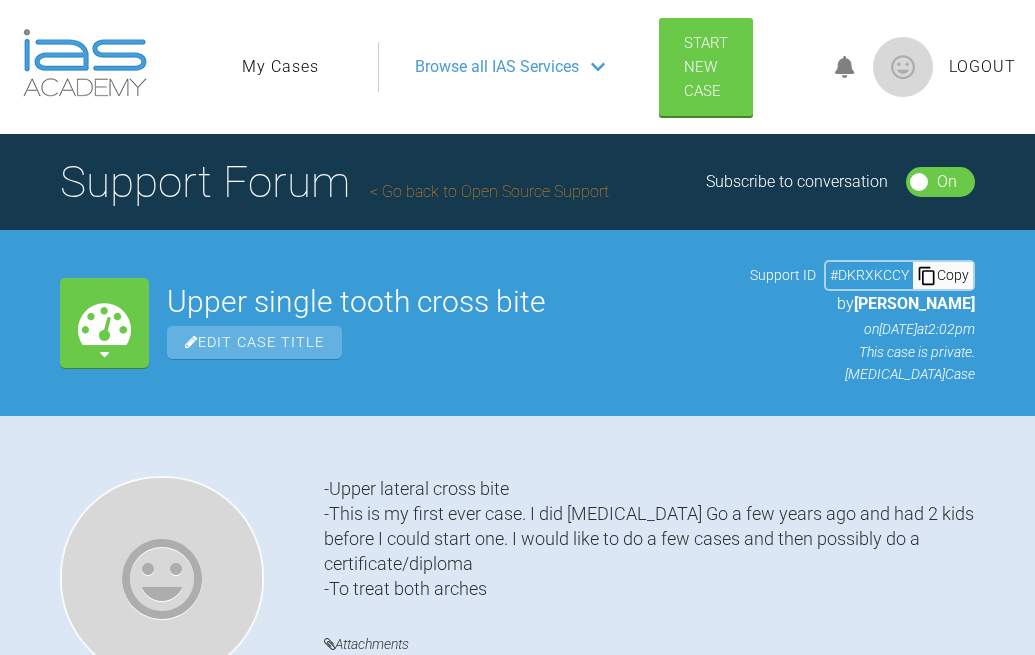 click on "Edit Case Title" at bounding box center (254, 342) 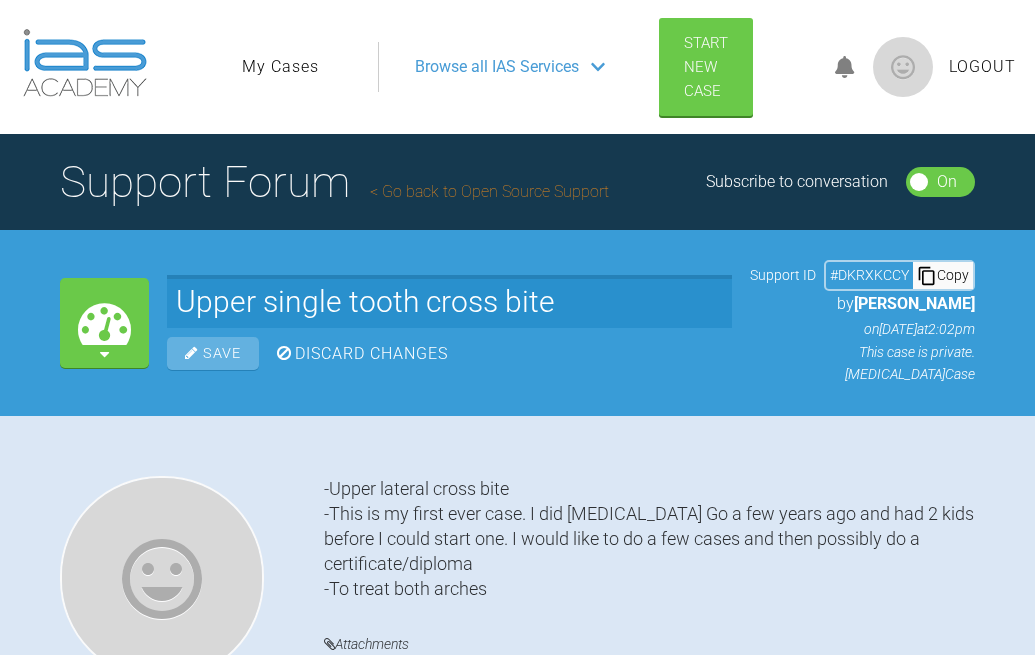 click on "My Cases Upper single tooth cross bite Save Discard Changes Support ID  # DKRXKCCY  Copy by  Christina Boli on  8th July 2025  at  2:02pm This case is private. Invisalign  Case" at bounding box center (517, 322) 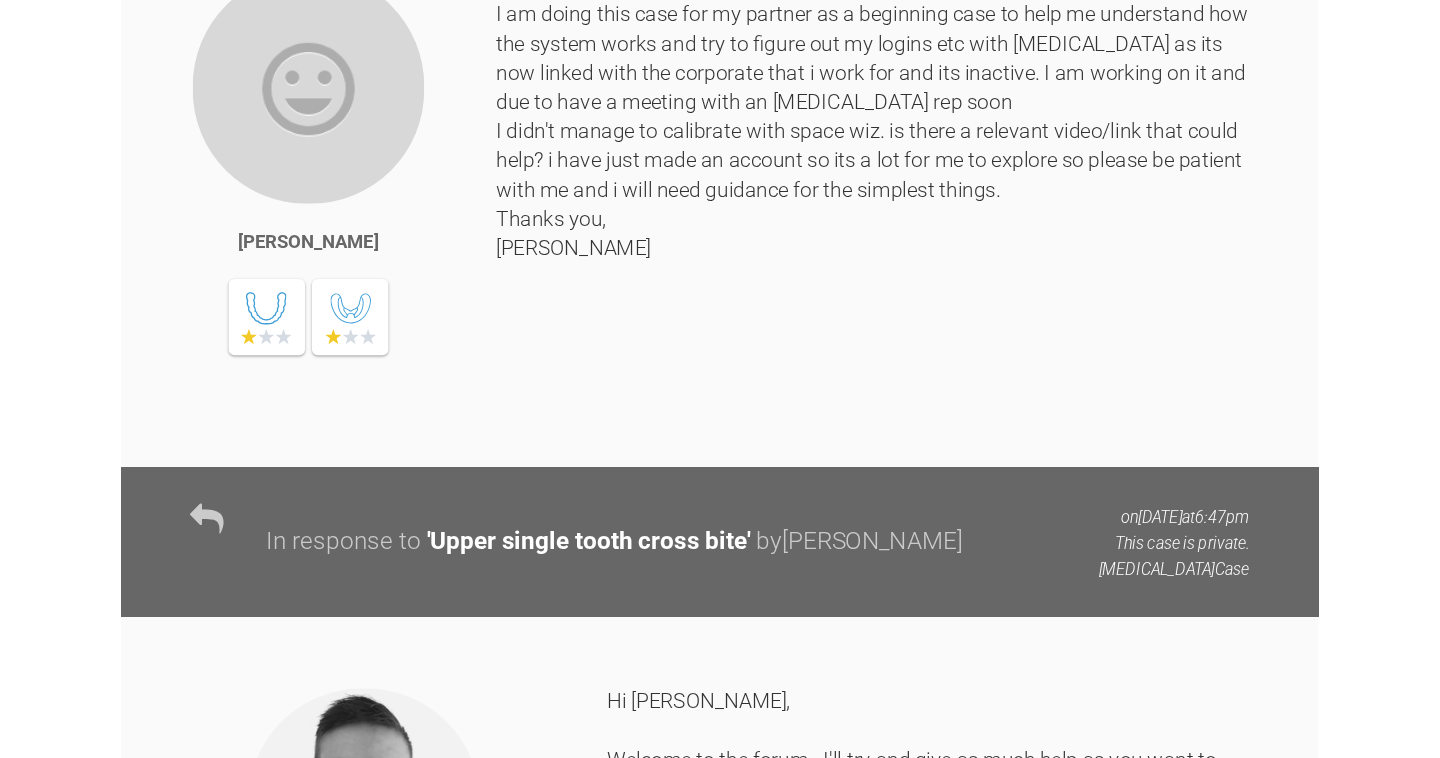 scroll, scrollTop: 1158, scrollLeft: 0, axis: vertical 